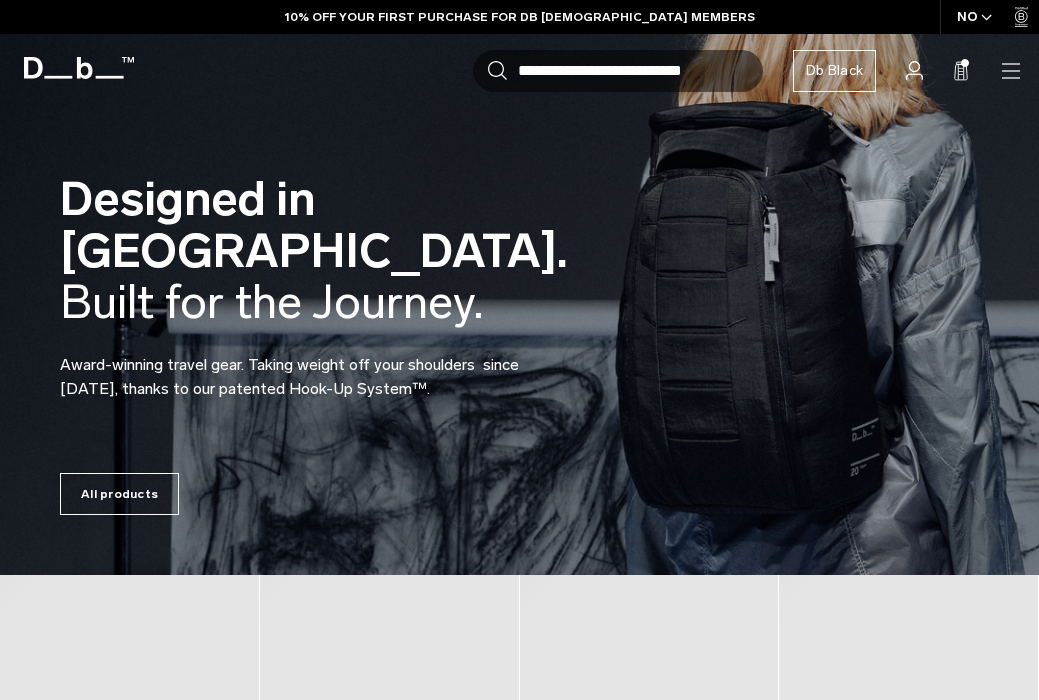 scroll, scrollTop: 0, scrollLeft: 0, axis: both 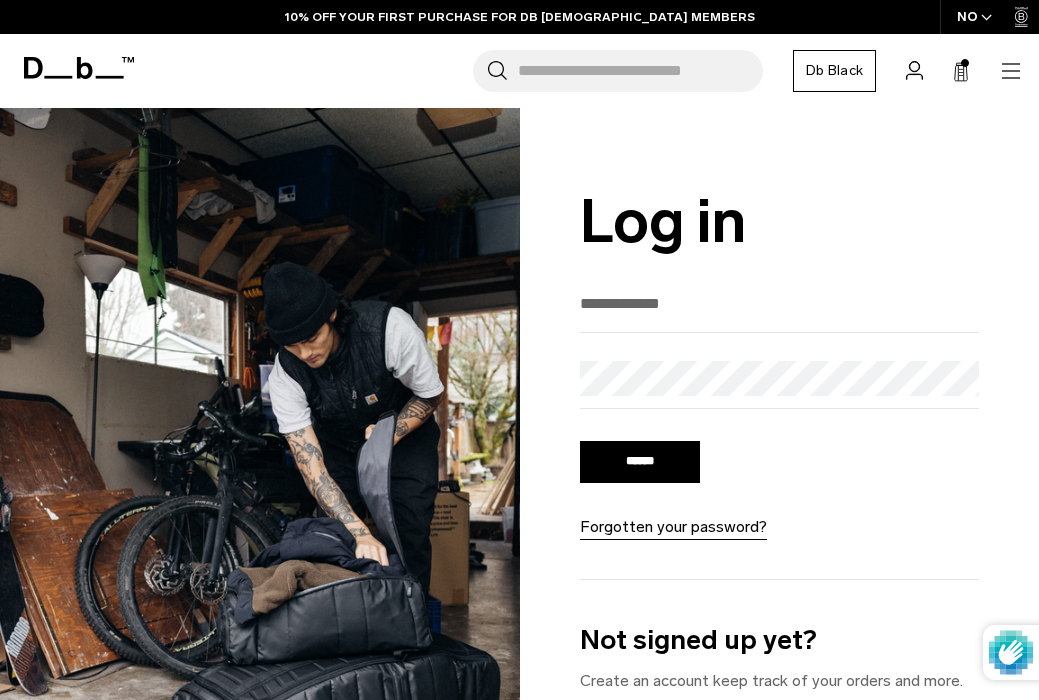 type on "**********" 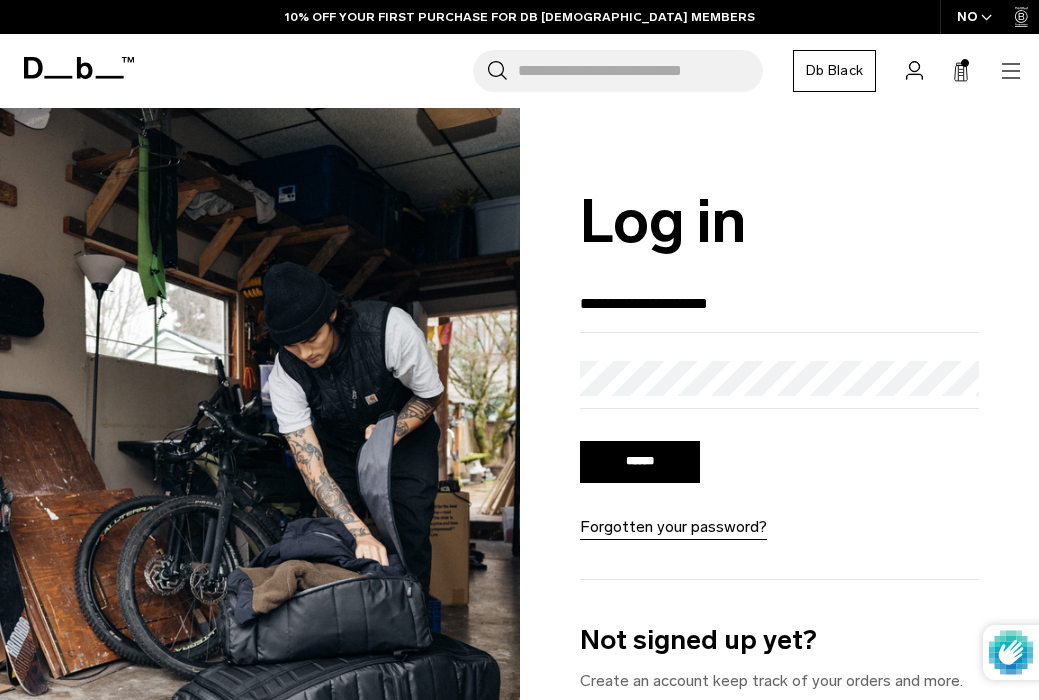 click on "******" at bounding box center (640, 462) 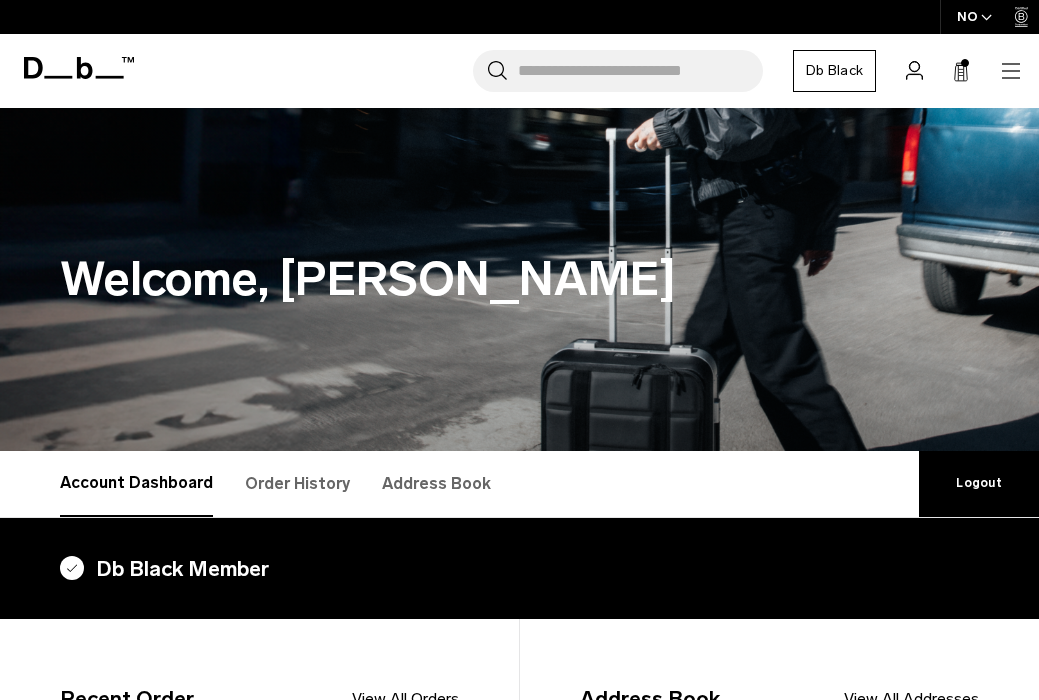 scroll, scrollTop: 0, scrollLeft: 0, axis: both 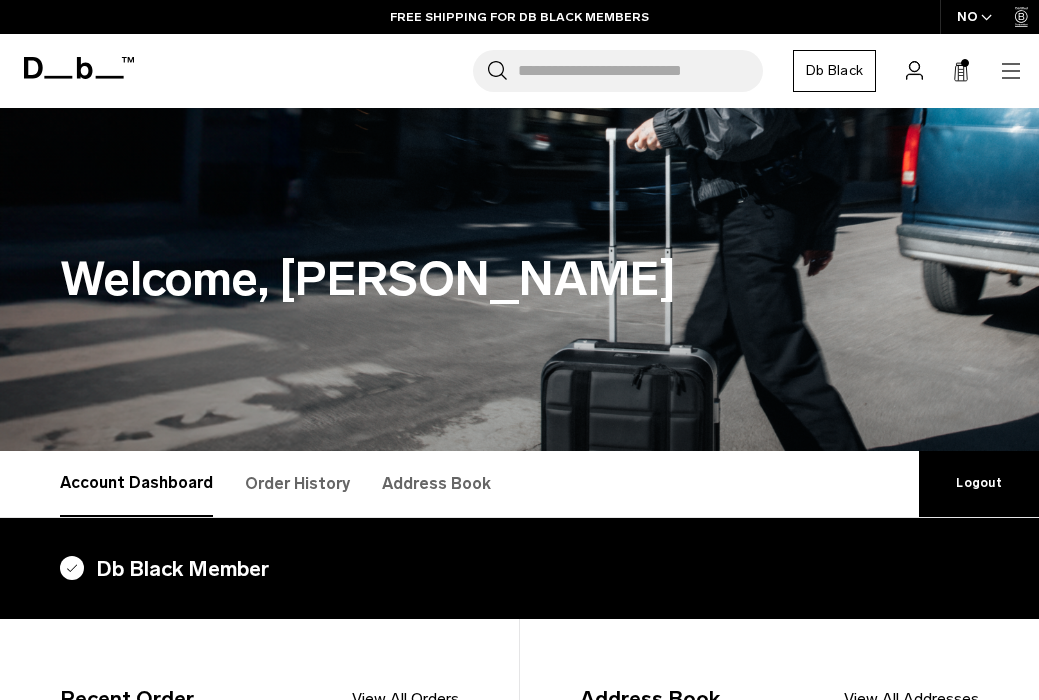 click 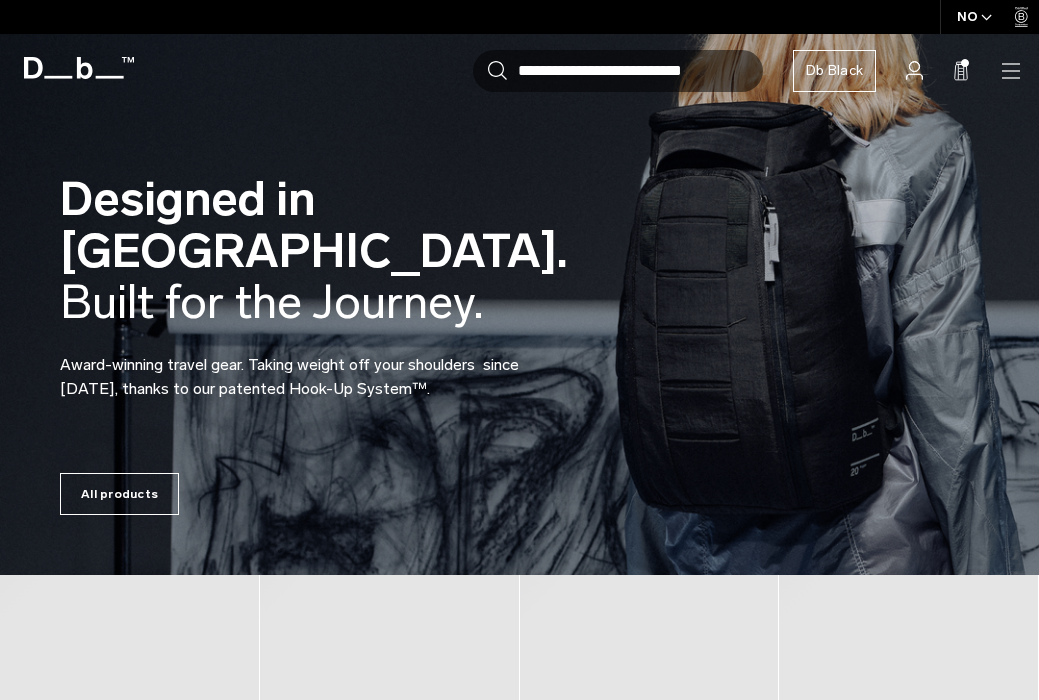 scroll, scrollTop: 0, scrollLeft: 0, axis: both 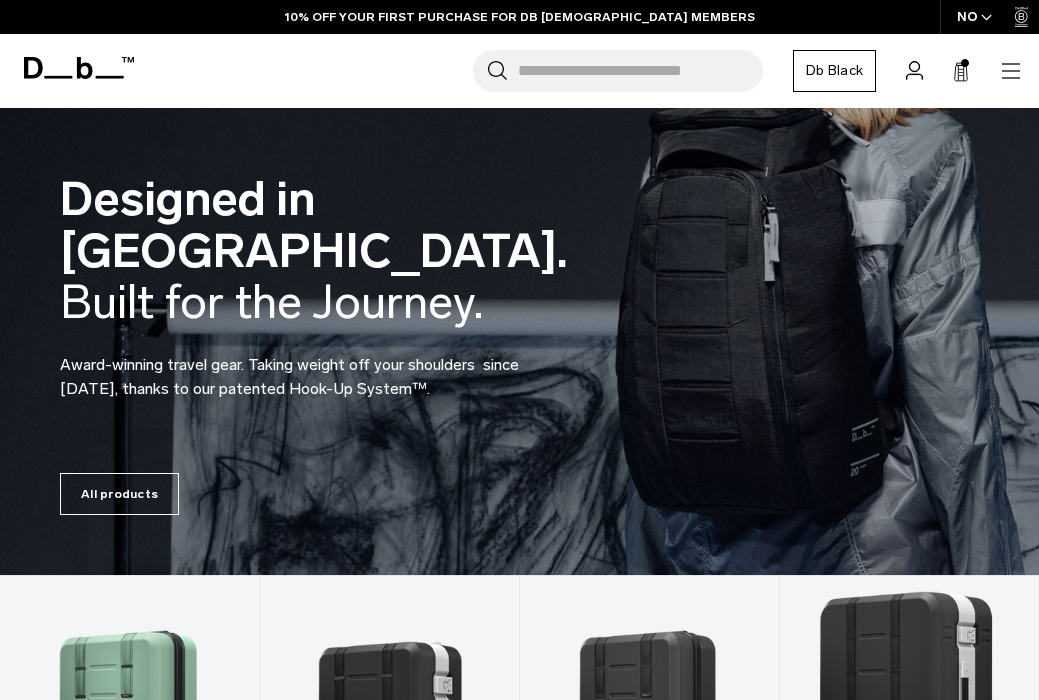 click 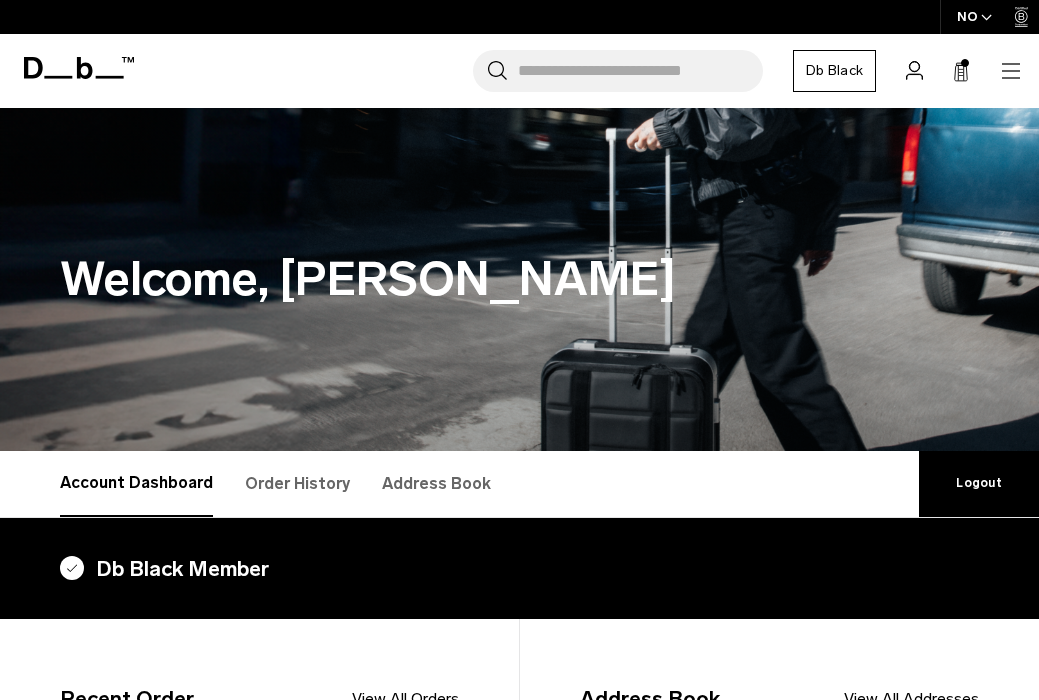 scroll, scrollTop: 0, scrollLeft: 0, axis: both 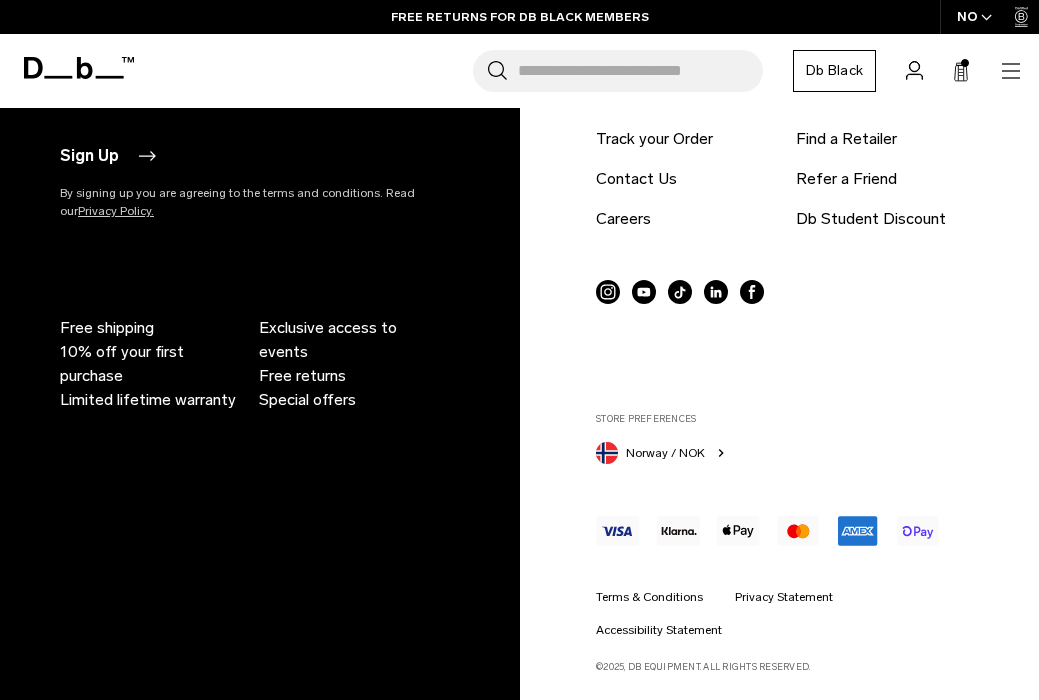 click 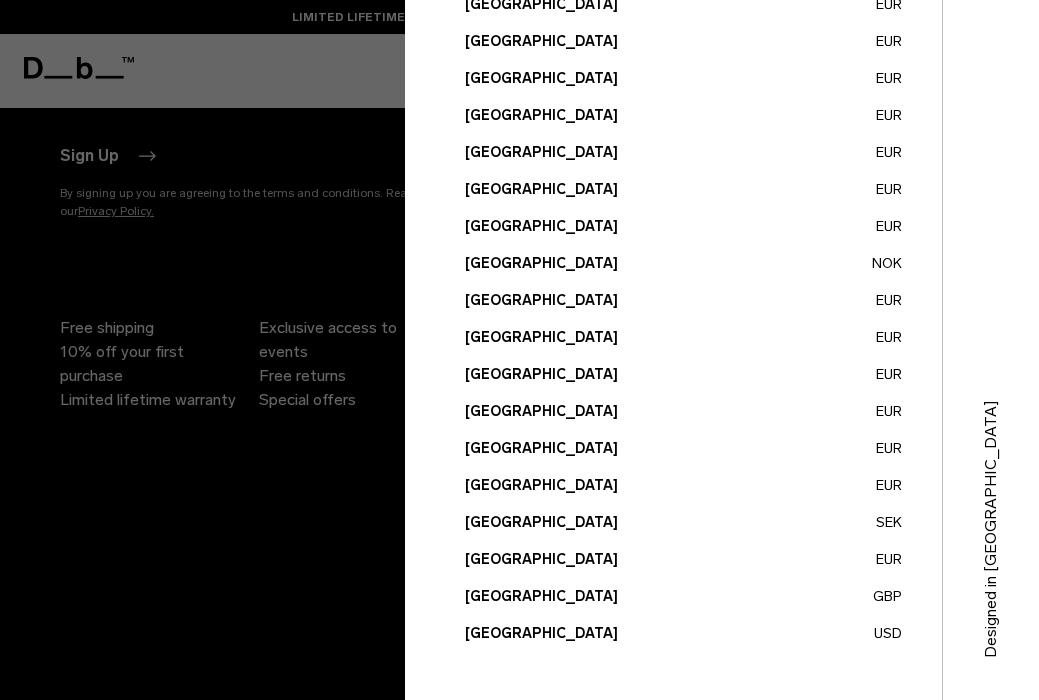 scroll, scrollTop: 775, scrollLeft: 0, axis: vertical 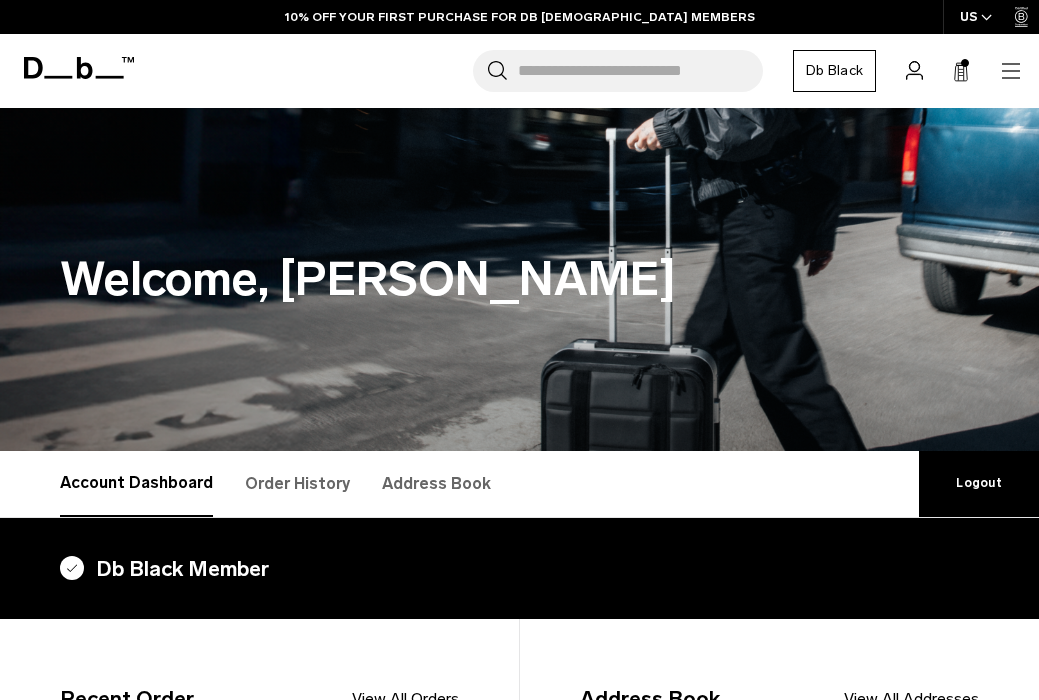 click 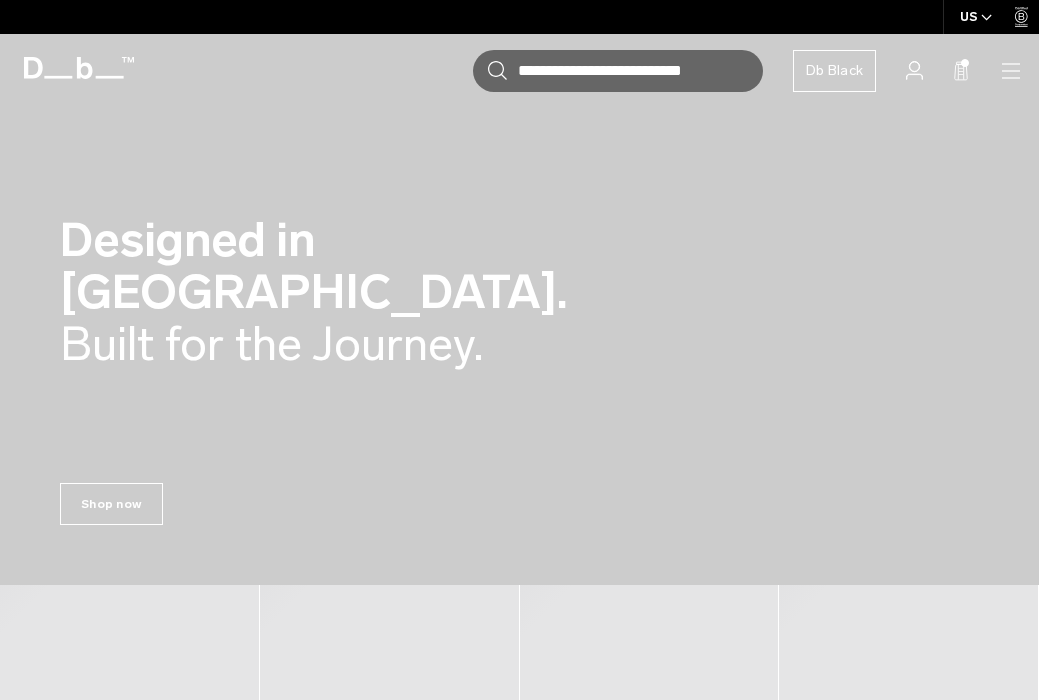 scroll, scrollTop: 0, scrollLeft: 0, axis: both 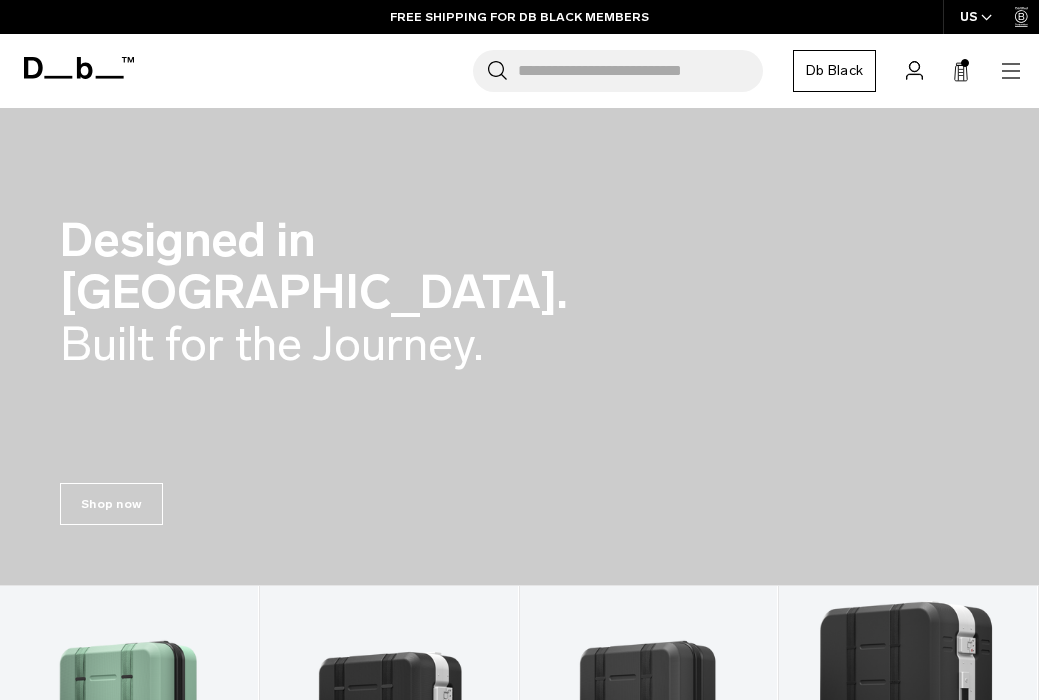 click 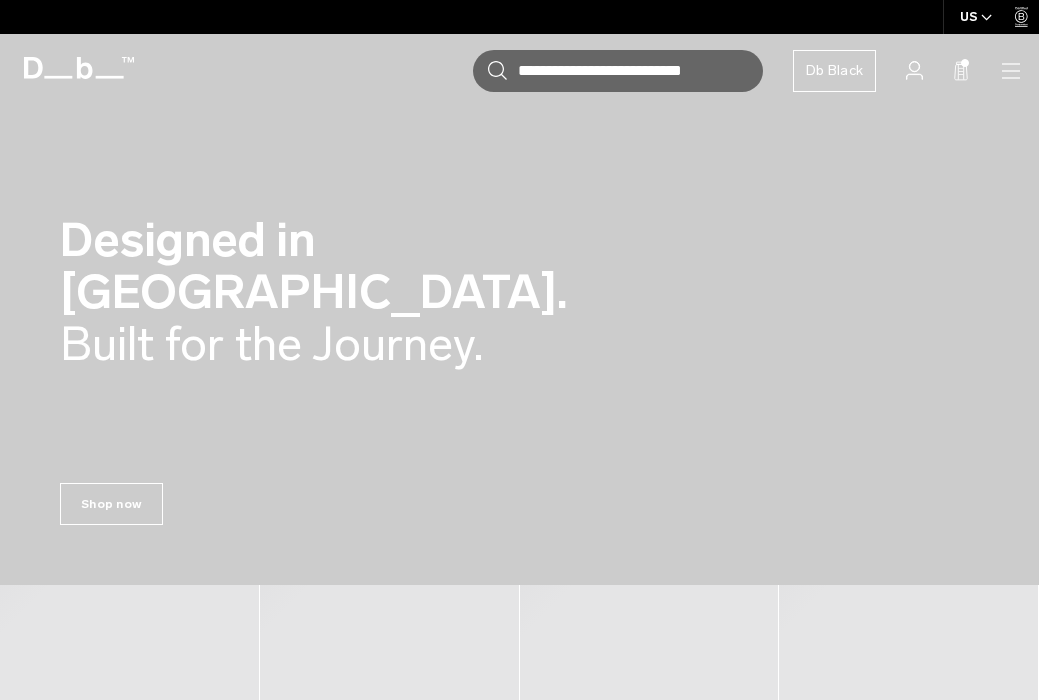 scroll, scrollTop: 0, scrollLeft: 0, axis: both 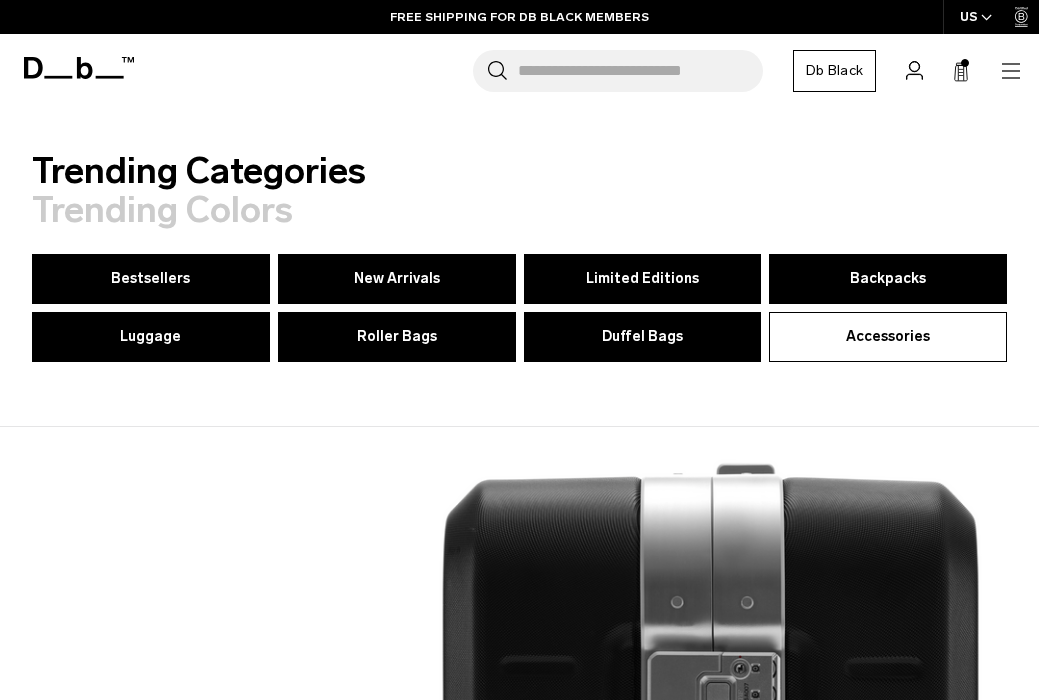click on "Accessories" at bounding box center [888, 336] 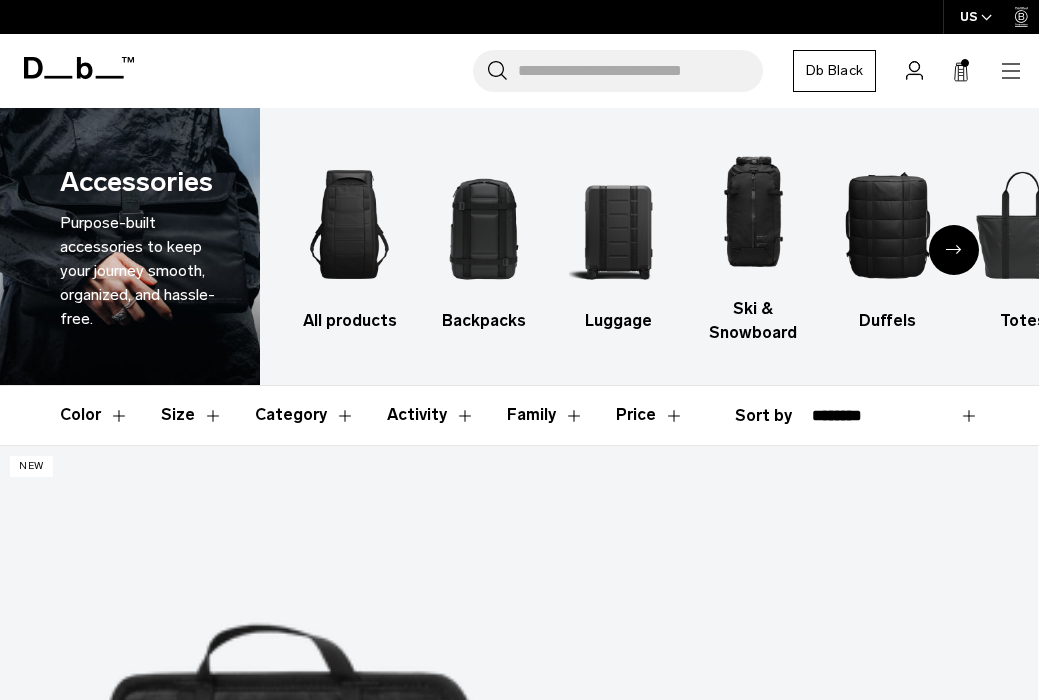 scroll, scrollTop: 0, scrollLeft: 0, axis: both 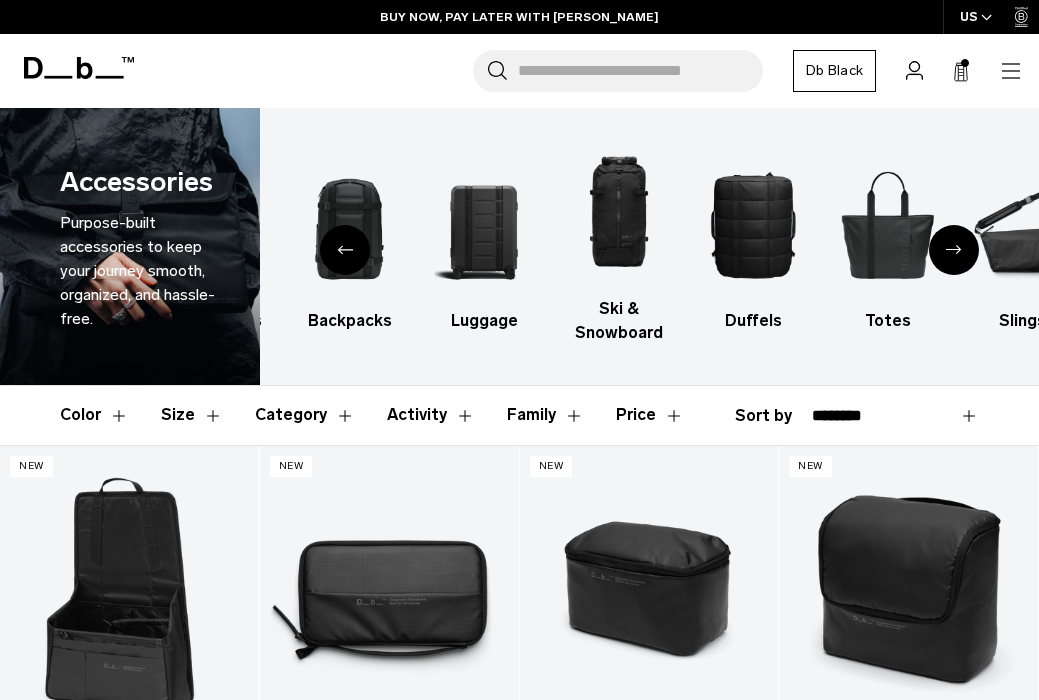 click at bounding box center [954, 250] 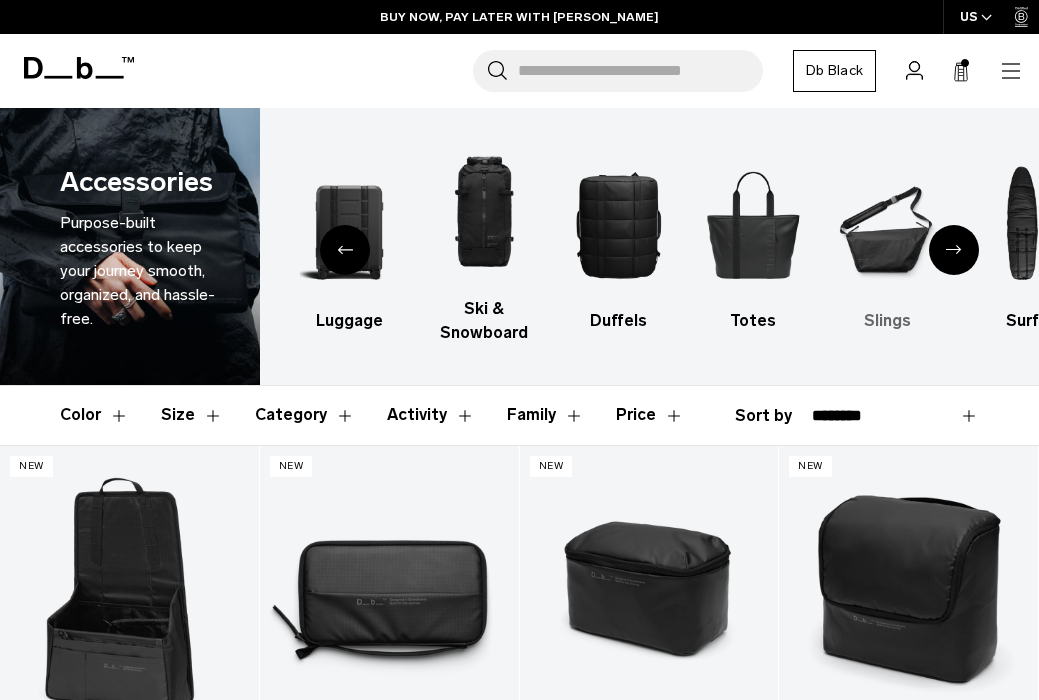click at bounding box center [888, 224] 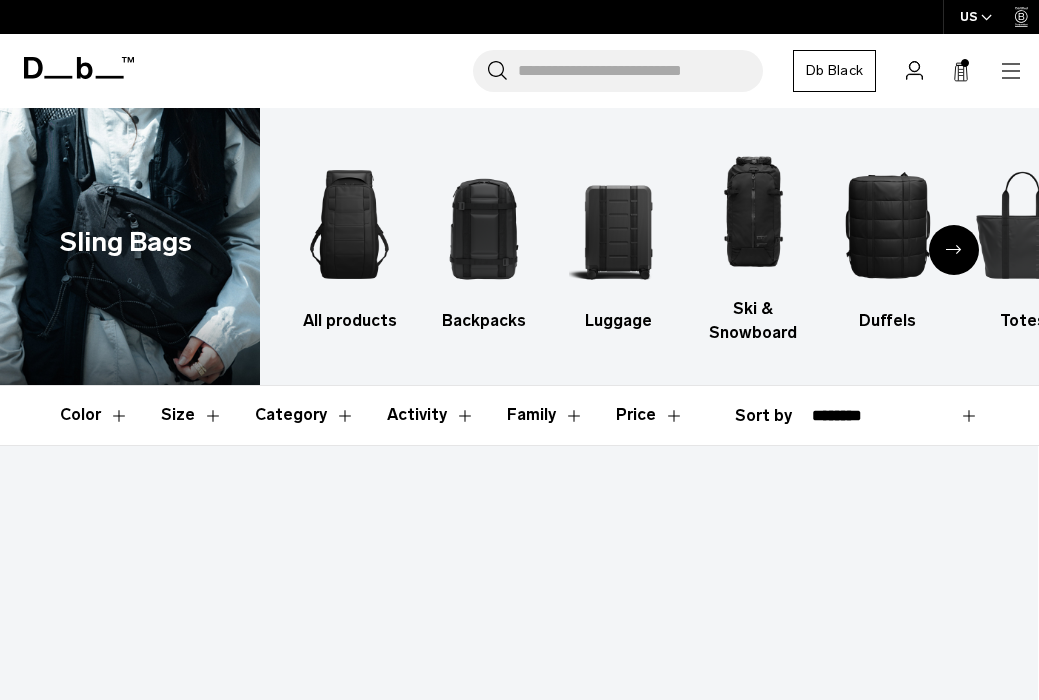 scroll, scrollTop: 0, scrollLeft: 0, axis: both 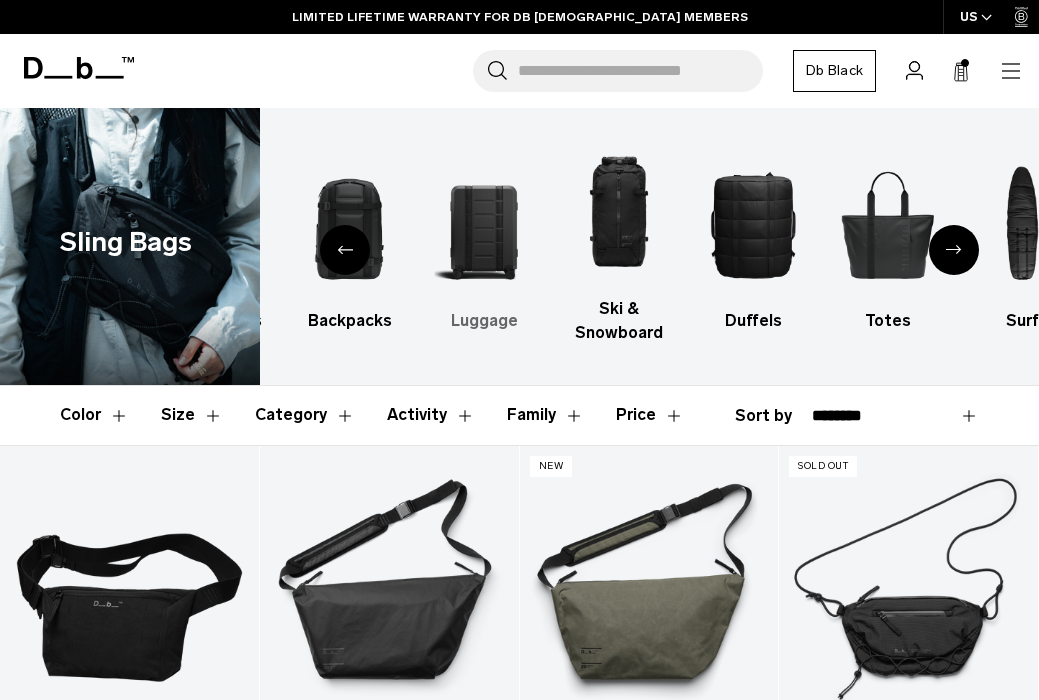 click at bounding box center [484, 224] 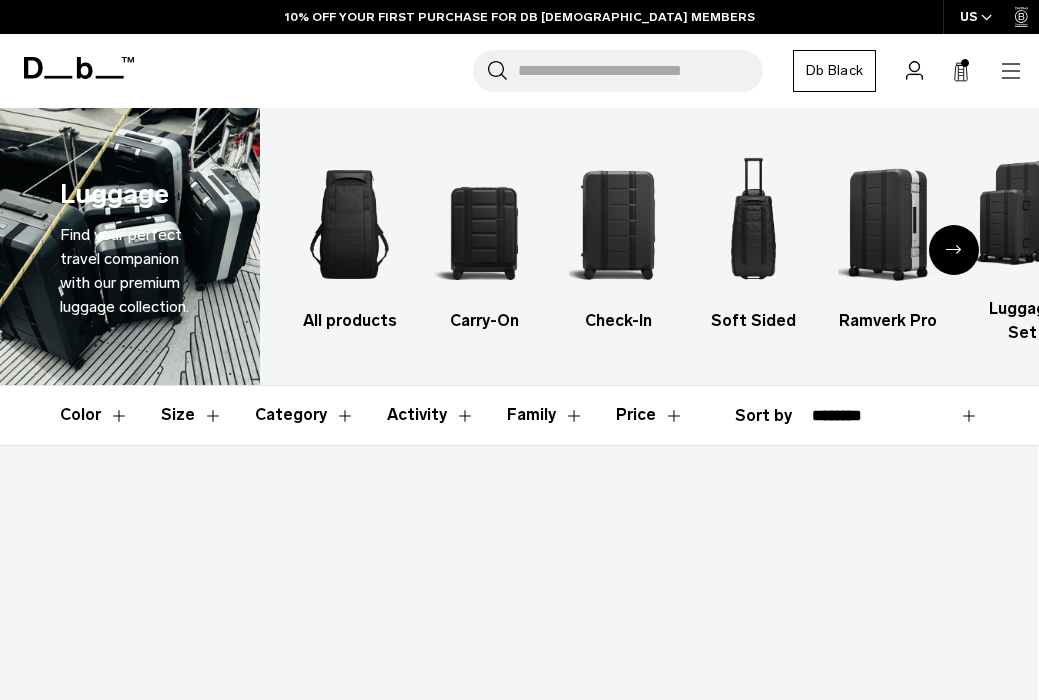 scroll, scrollTop: 0, scrollLeft: 0, axis: both 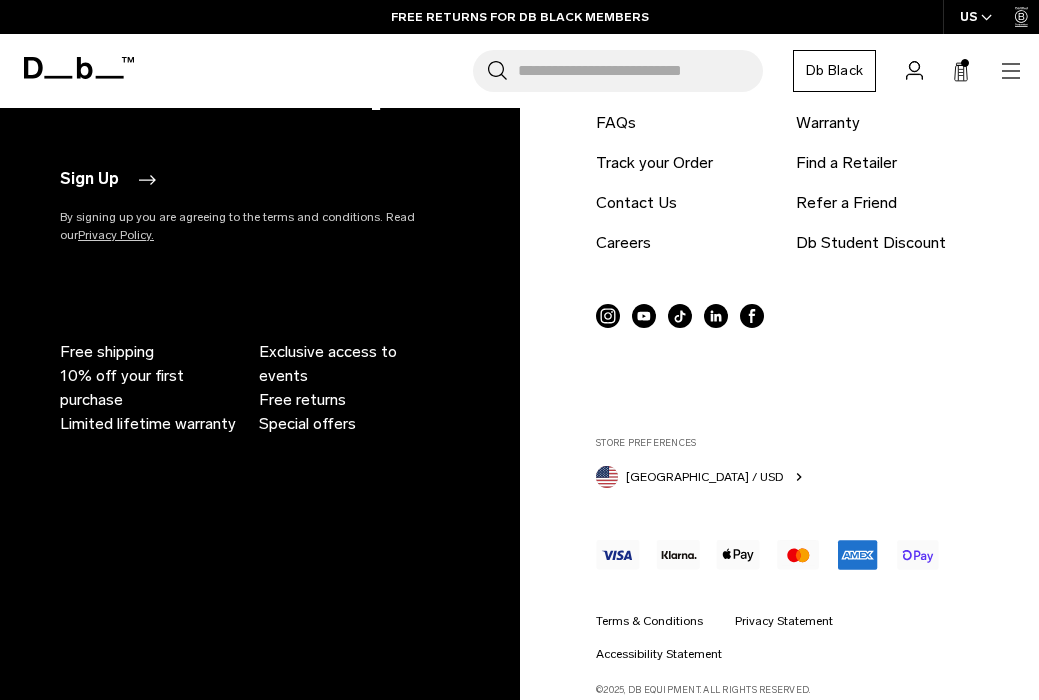 click on "[GEOGRAPHIC_DATA] / USD" at bounding box center [704, 477] 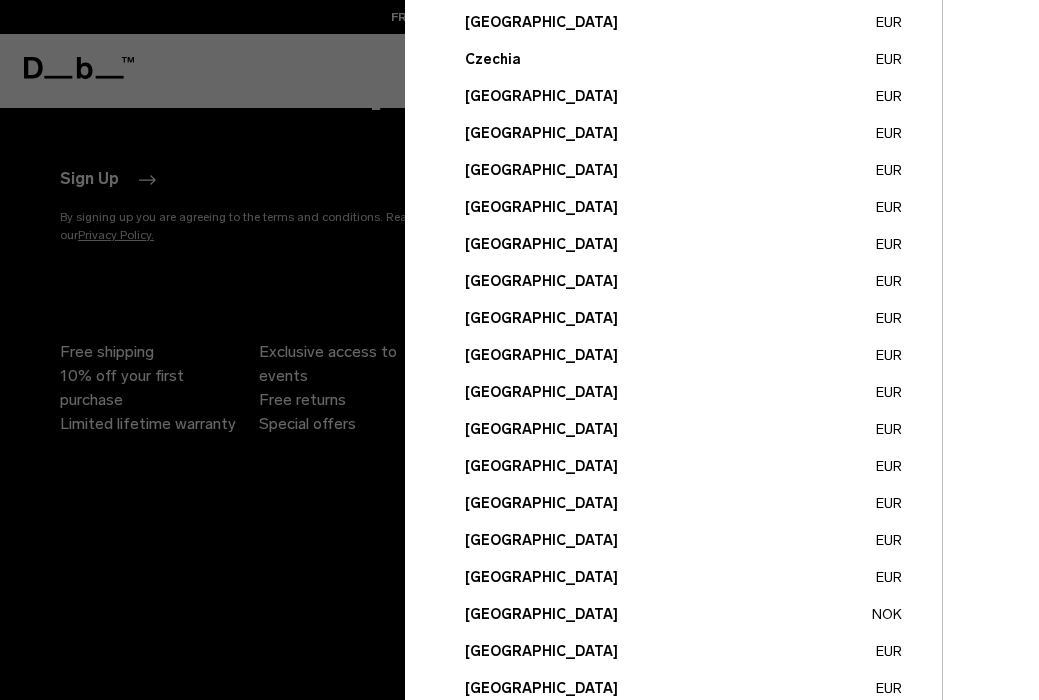 scroll, scrollTop: 664, scrollLeft: 0, axis: vertical 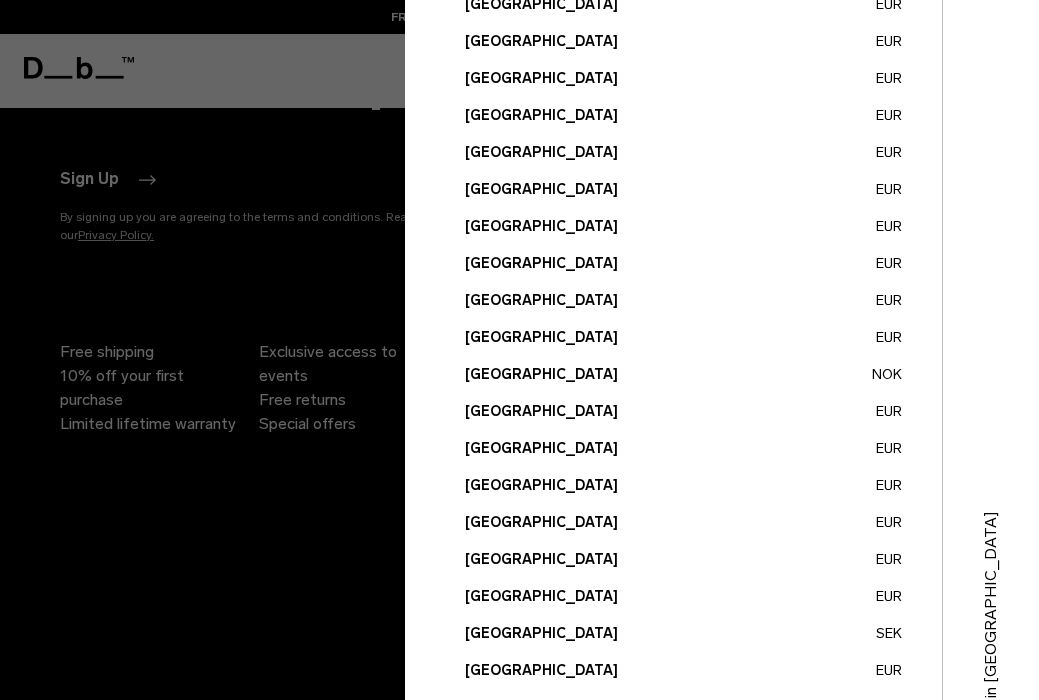 click on "Norway
NOK" at bounding box center (683, 374) 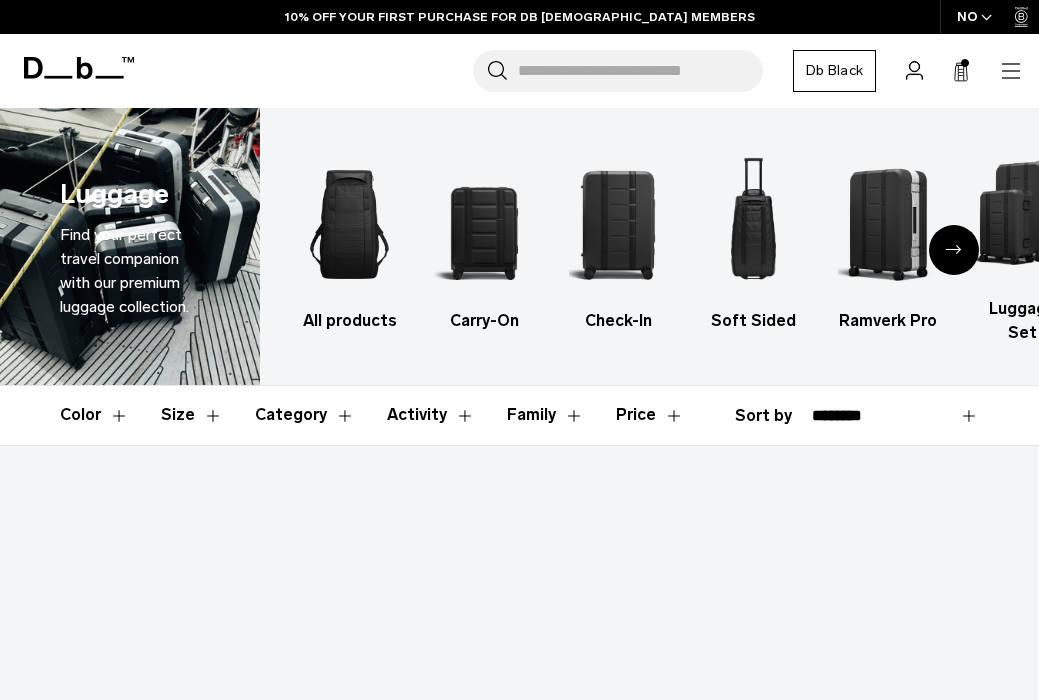 scroll, scrollTop: 0, scrollLeft: 0, axis: both 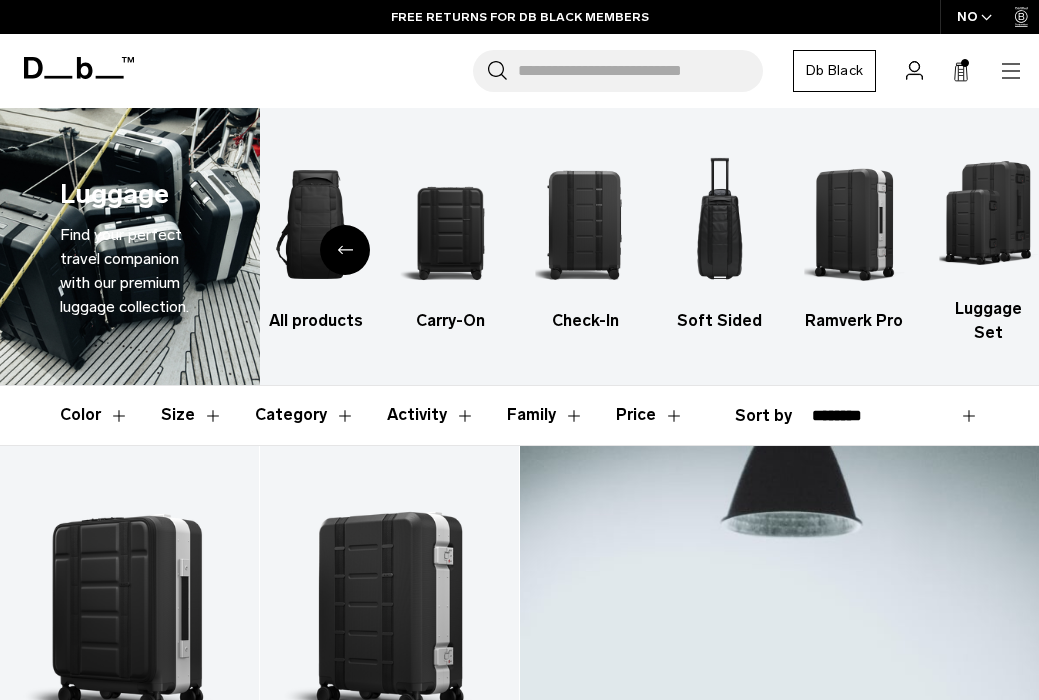 click at bounding box center [345, 250] 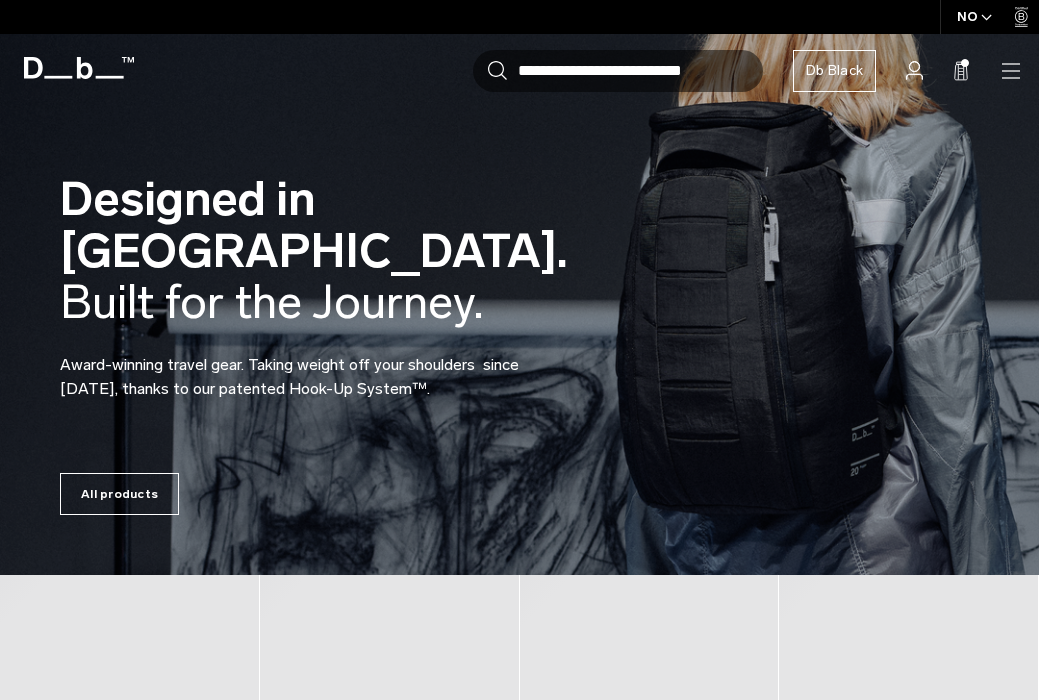 scroll, scrollTop: 0, scrollLeft: 0, axis: both 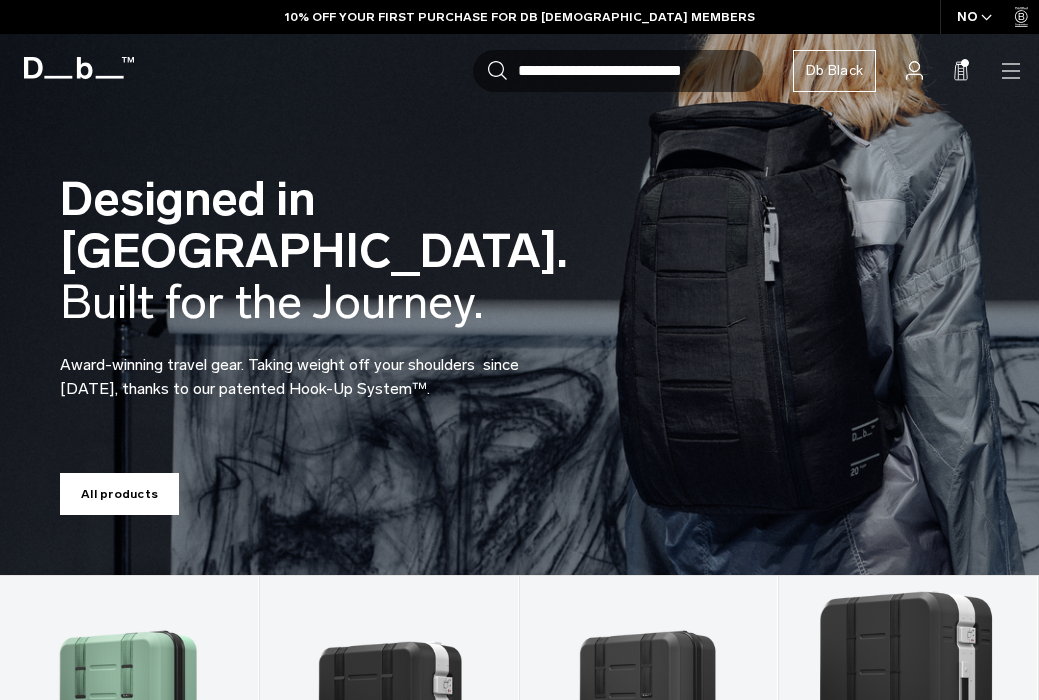 click on "All products" at bounding box center [119, 494] 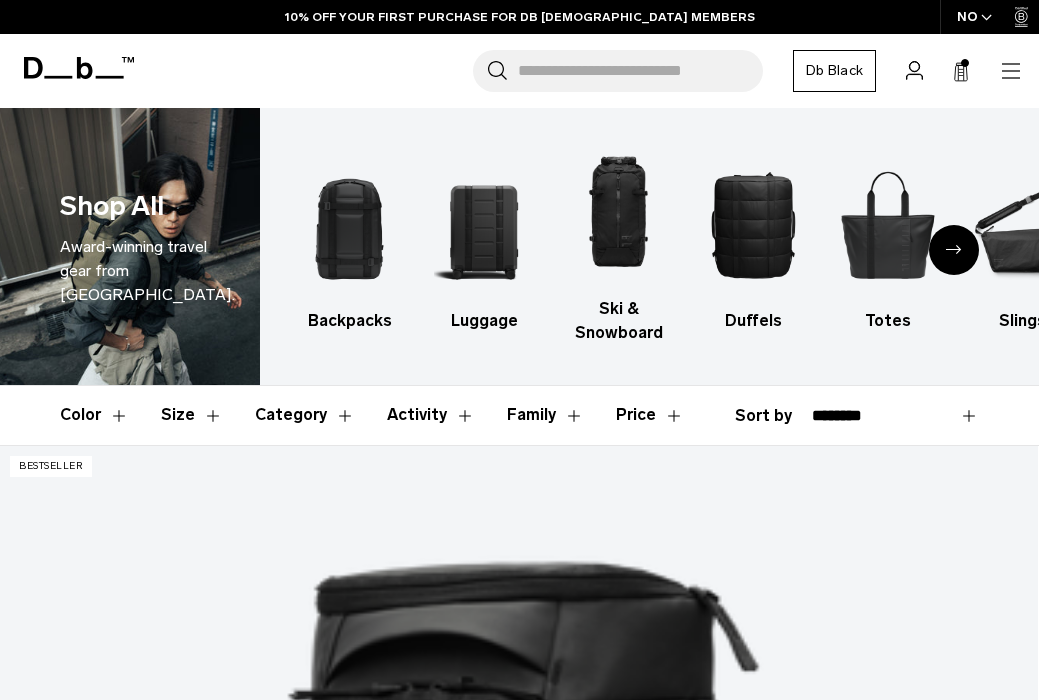 scroll, scrollTop: 0, scrollLeft: 0, axis: both 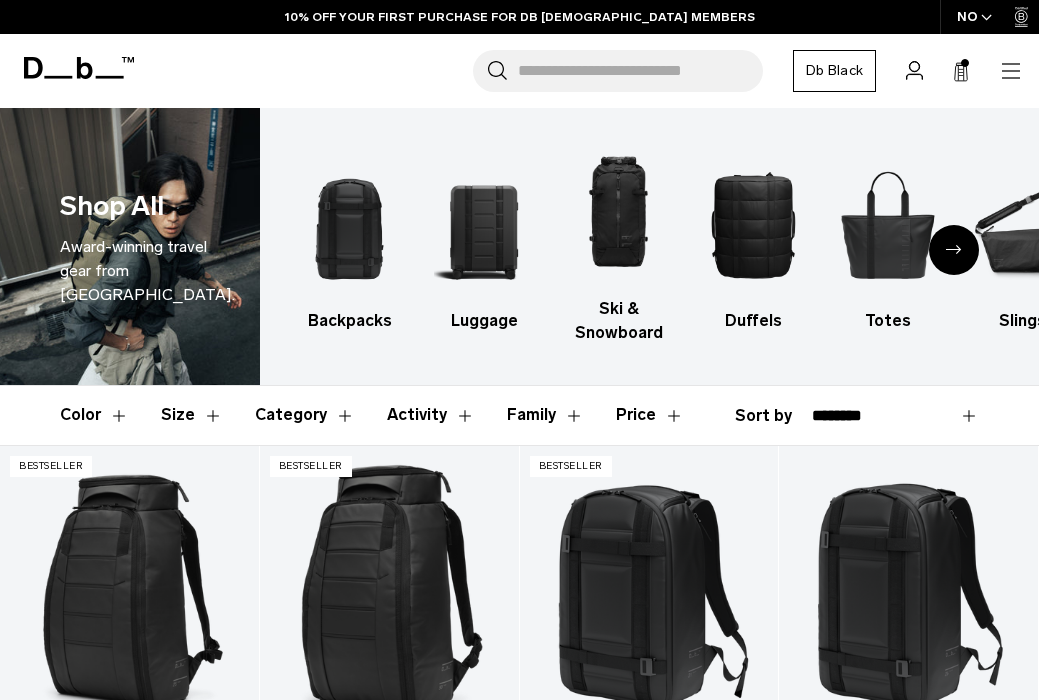 select on "**********" 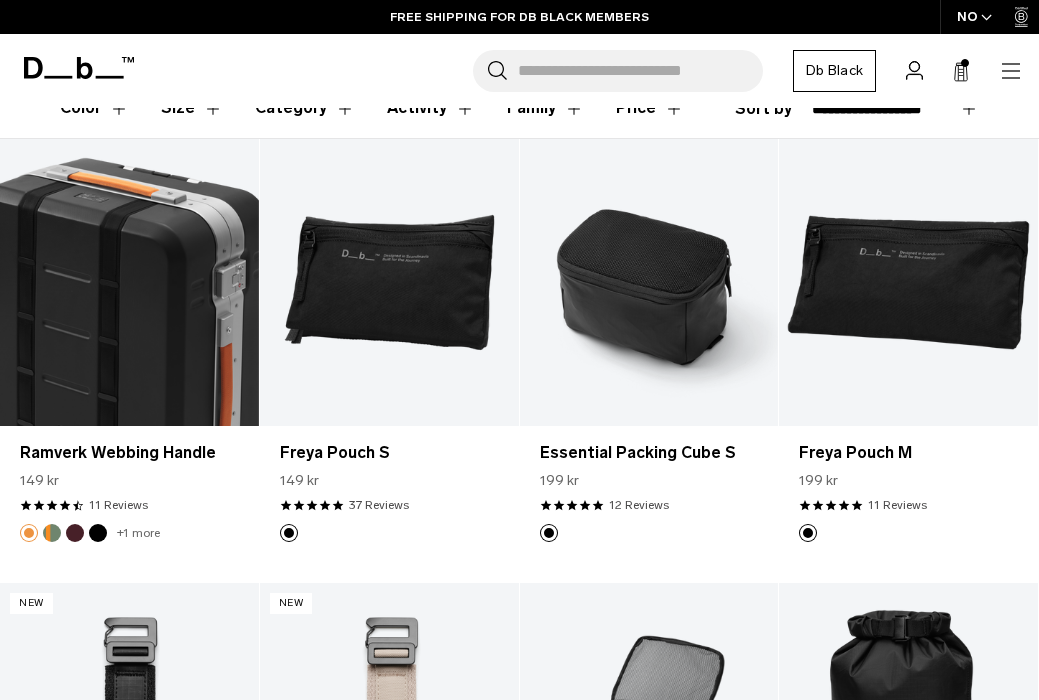 scroll, scrollTop: 295, scrollLeft: 0, axis: vertical 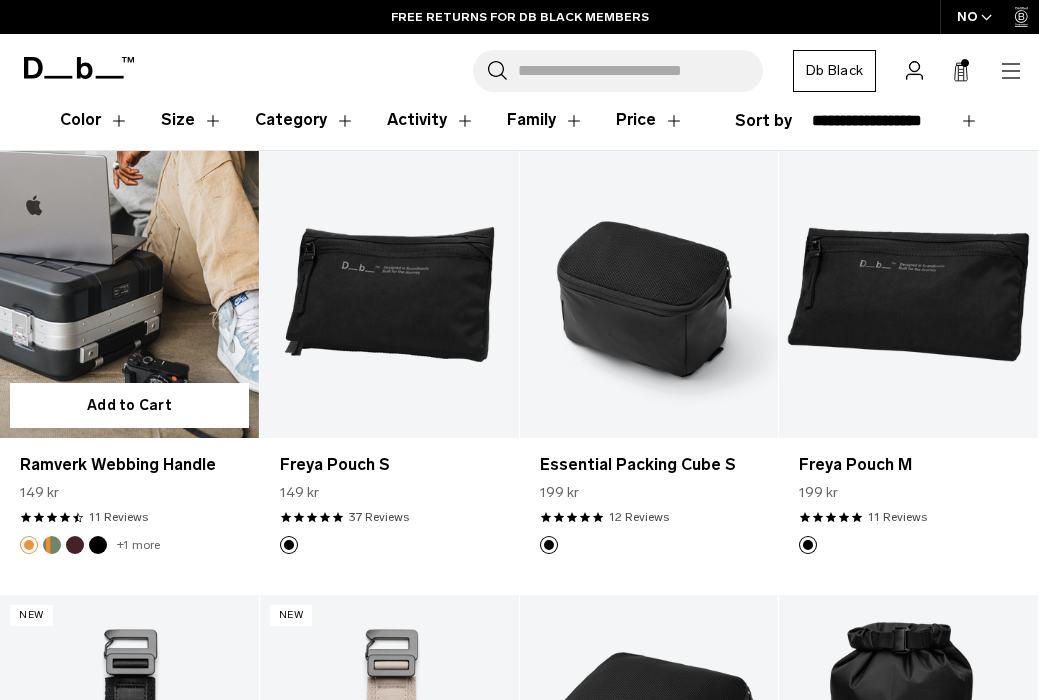click at bounding box center [129, 295] 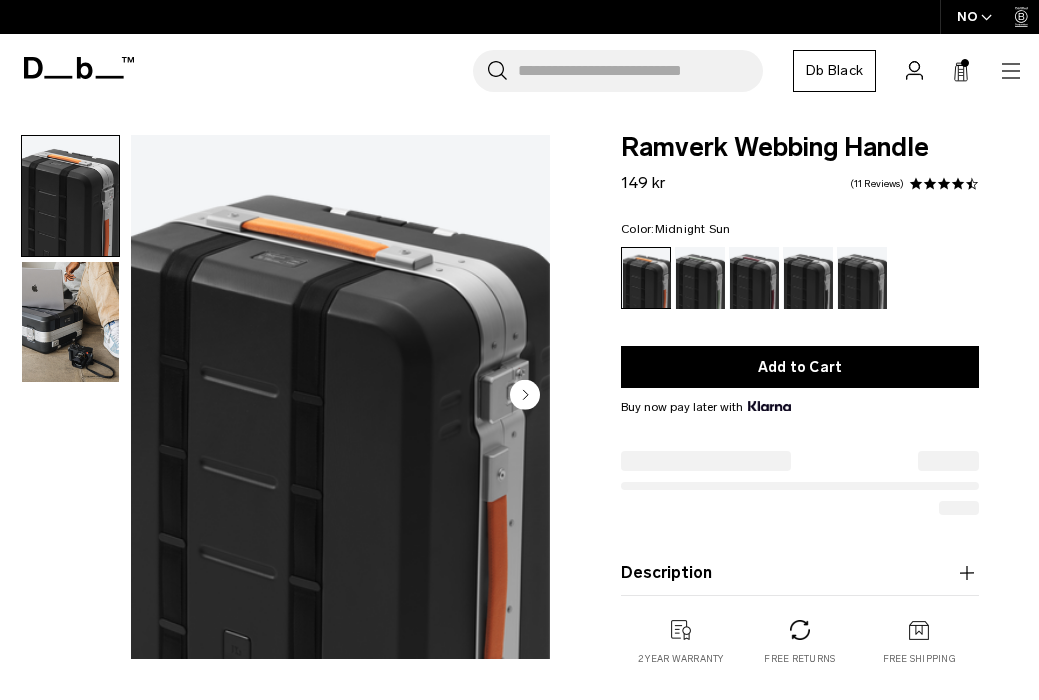 scroll, scrollTop: 0, scrollLeft: 0, axis: both 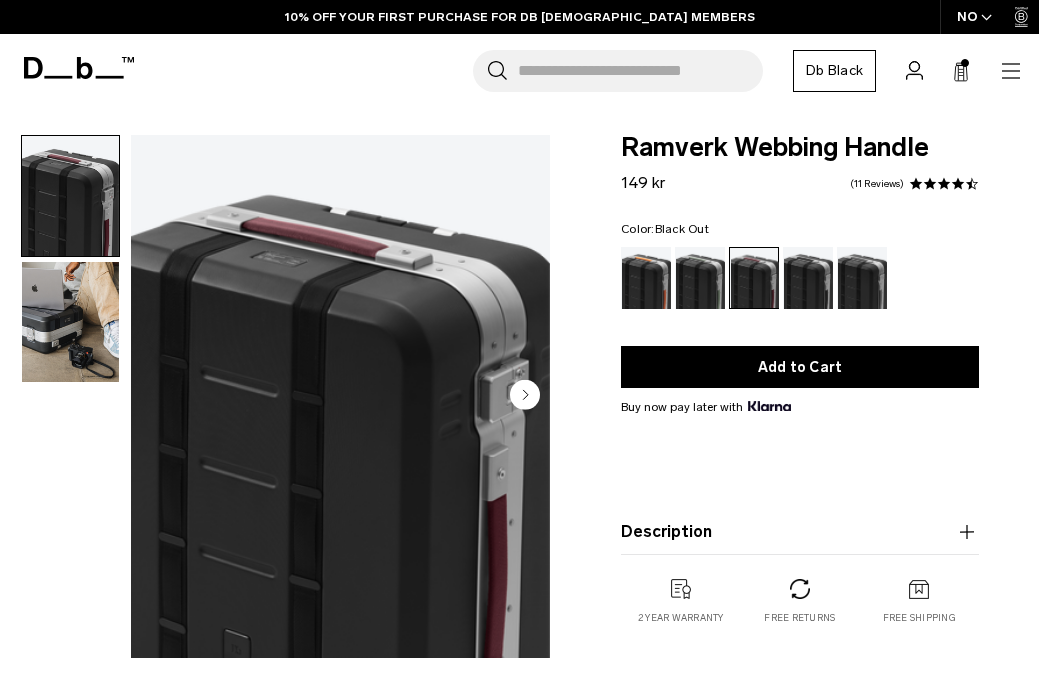 click at bounding box center (808, 278) 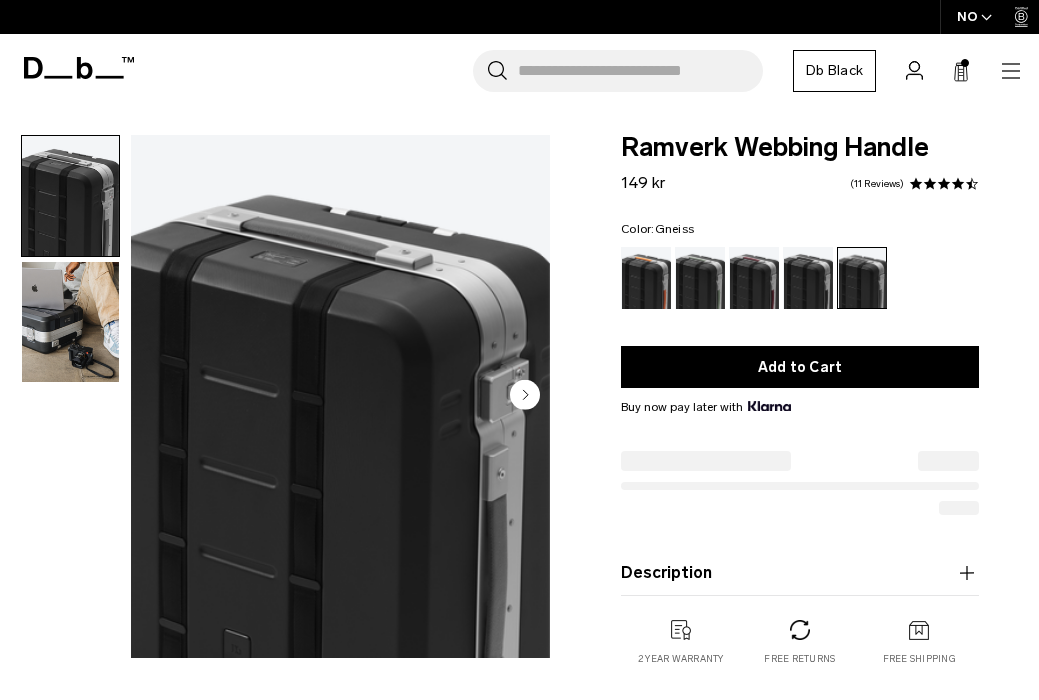 scroll, scrollTop: 0, scrollLeft: 0, axis: both 